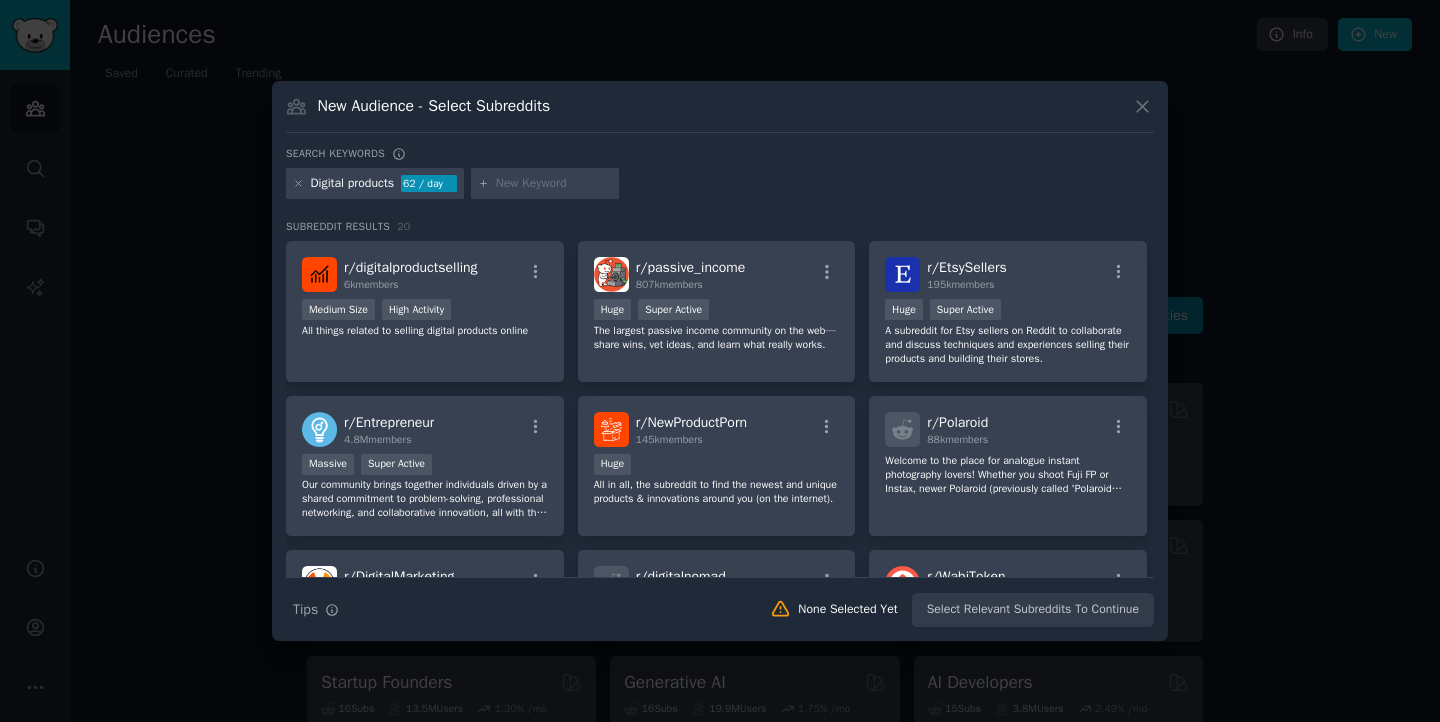 scroll, scrollTop: 0, scrollLeft: 0, axis: both 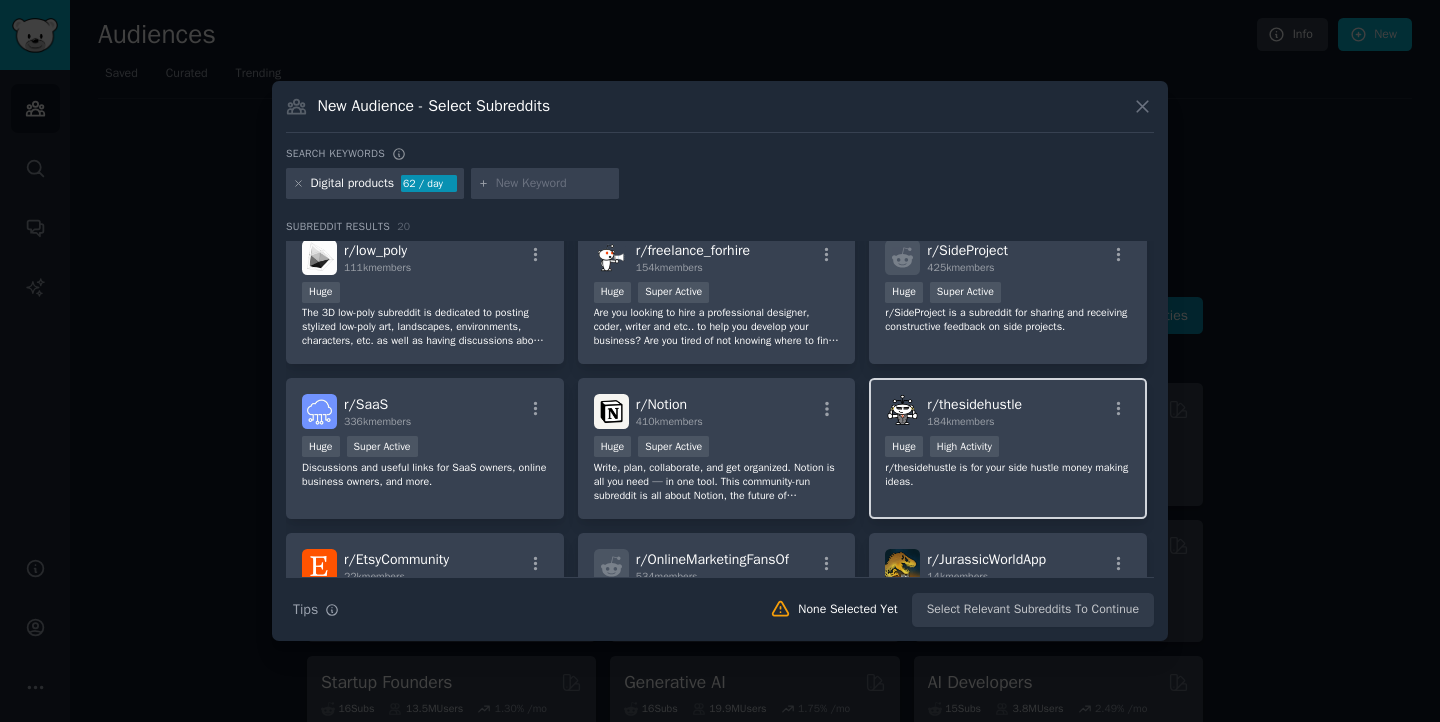 click on "r/ thesidehustle" at bounding box center [974, 404] 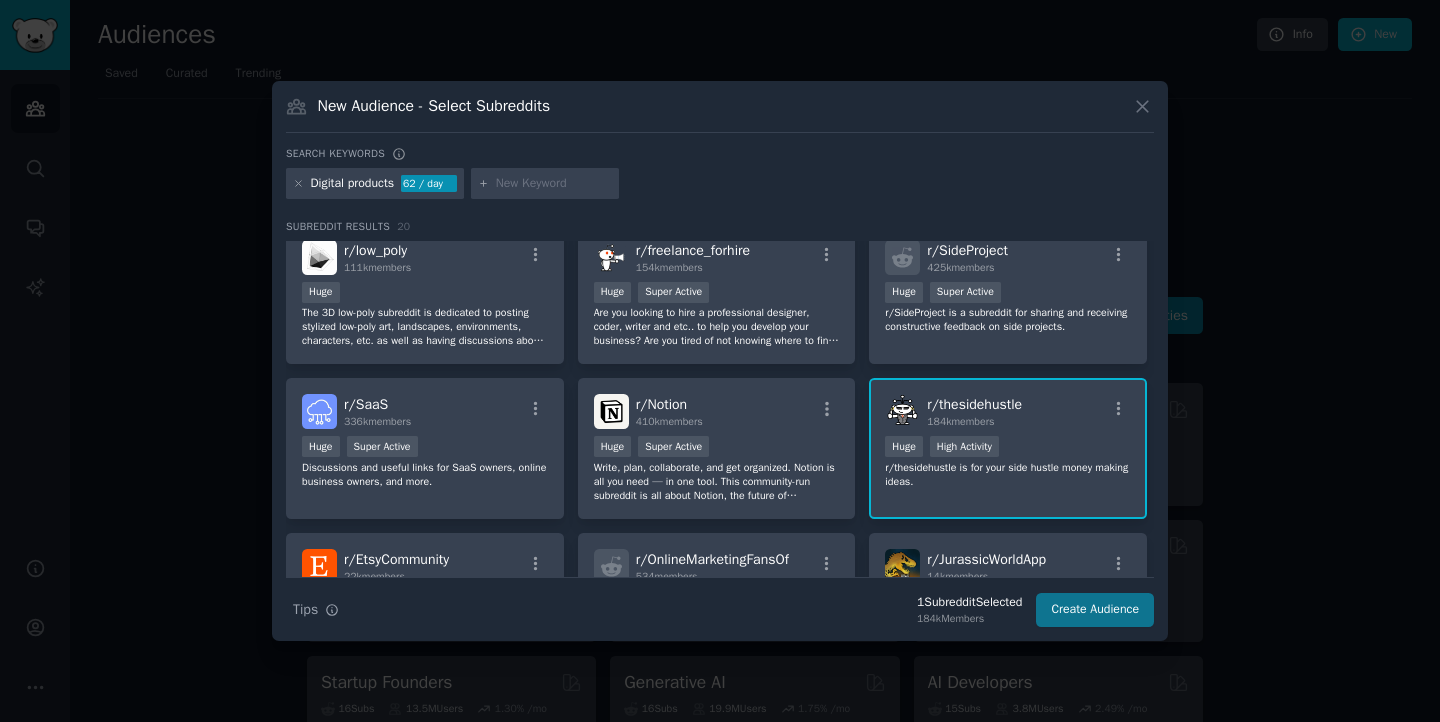 click on "Create Audience" at bounding box center (1095, 610) 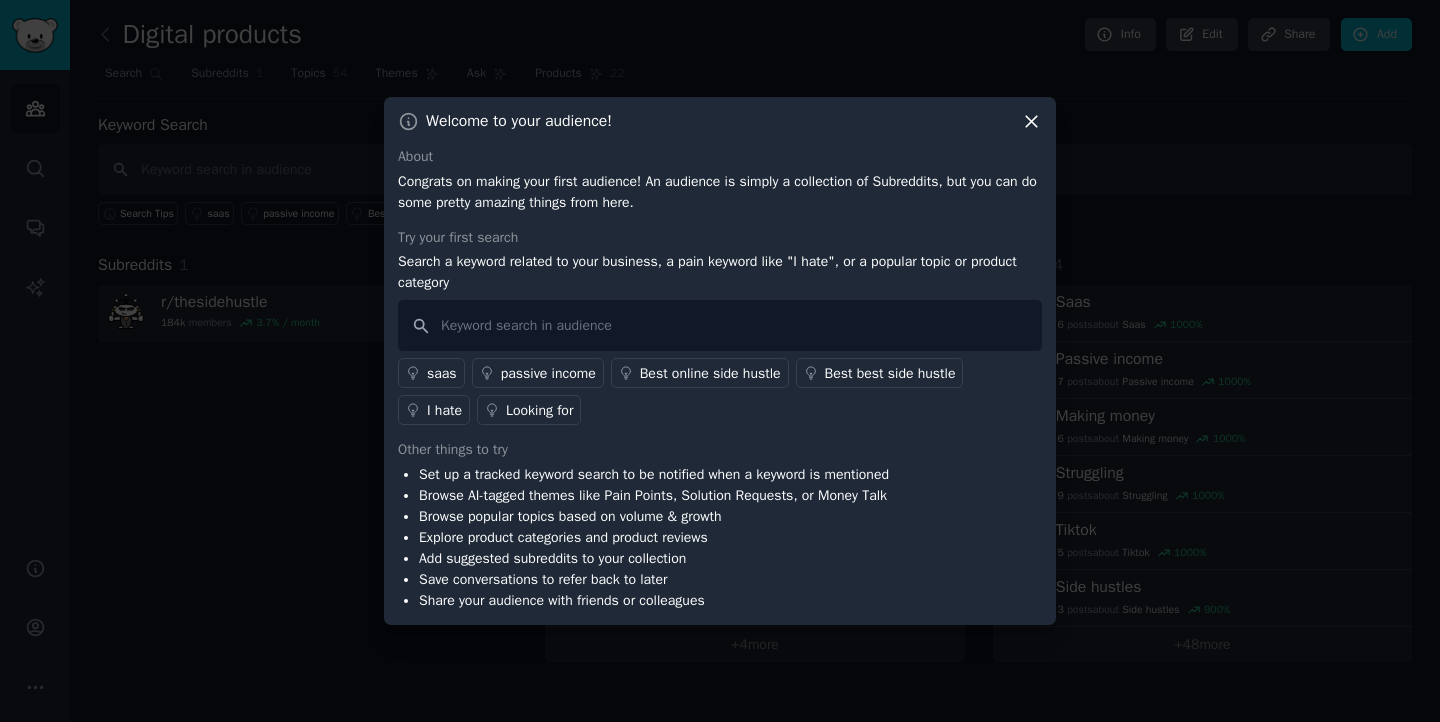 click on "Browse AI-tagged themes like Pain Points, Solution Requests, or Money Talk" at bounding box center (654, 495) 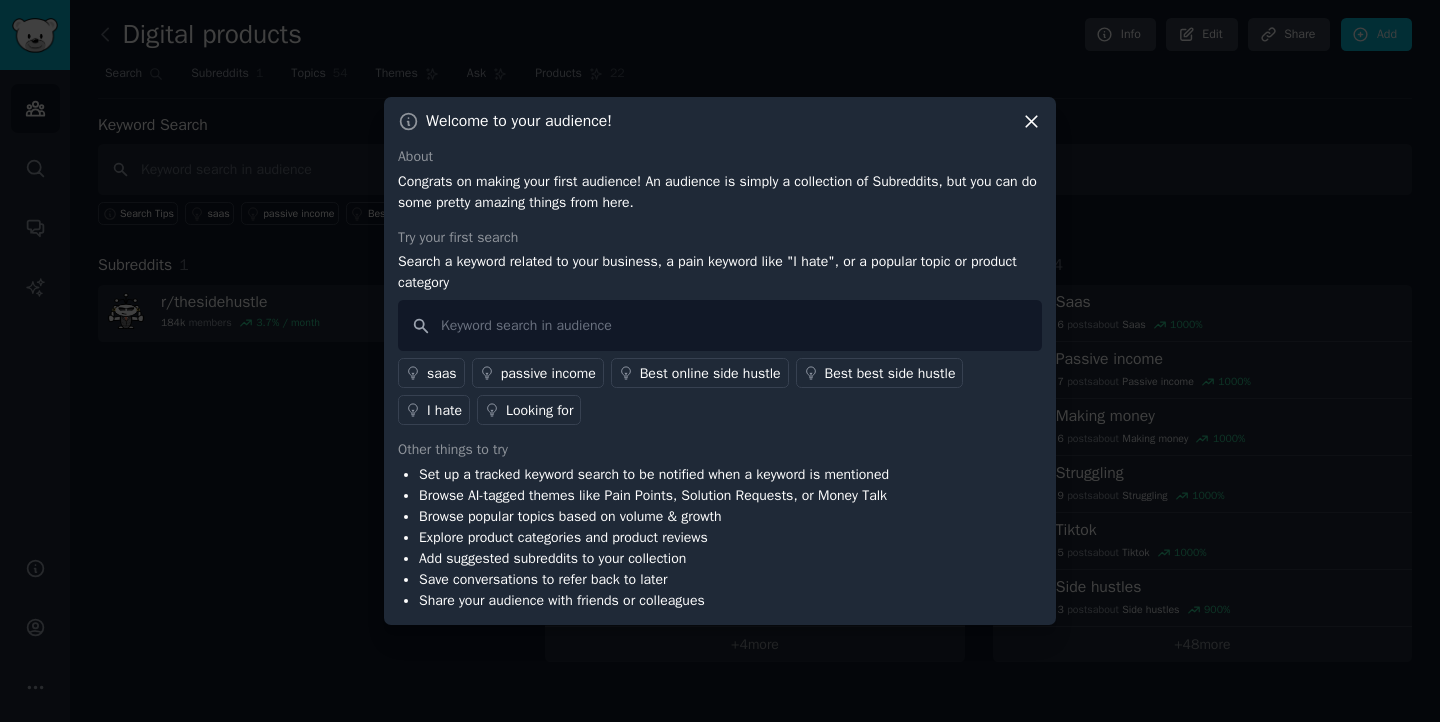 click on "Best best side hustle" at bounding box center (890, 373) 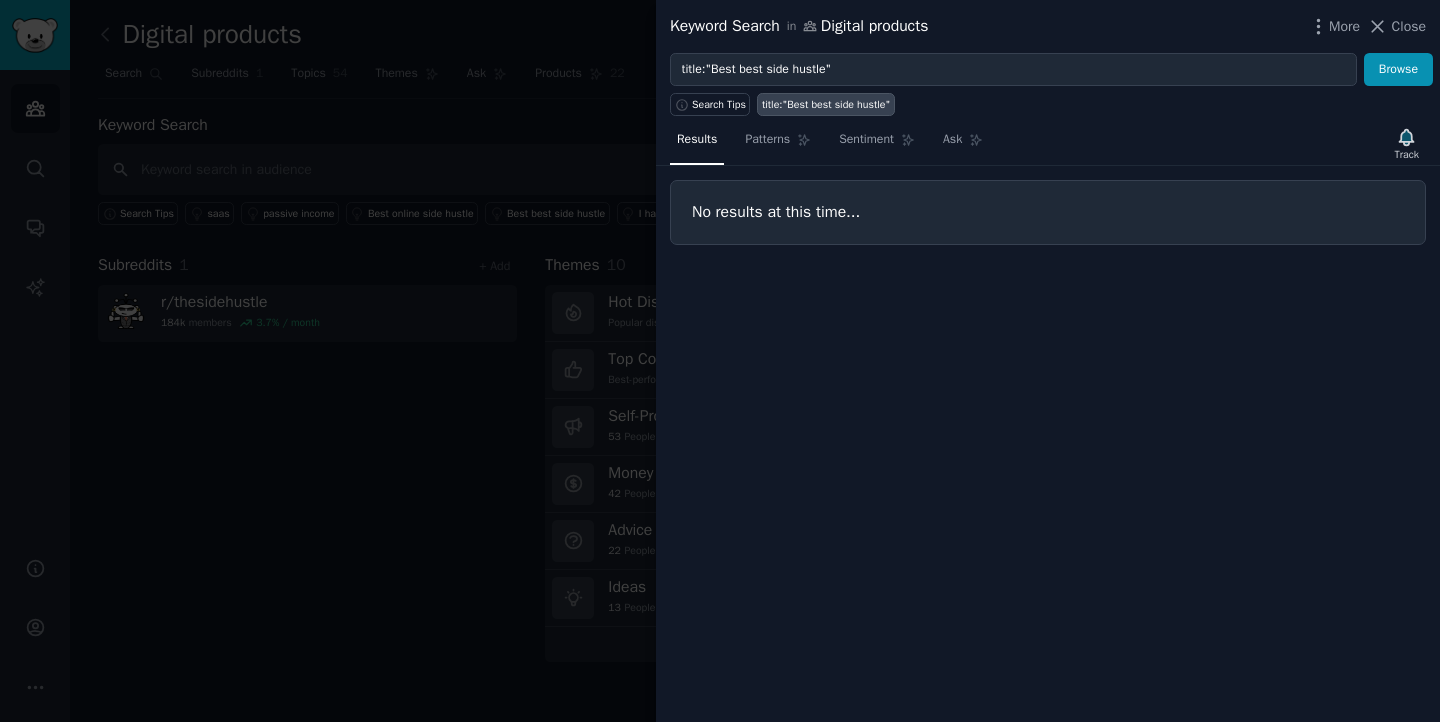 click at bounding box center (720, 361) 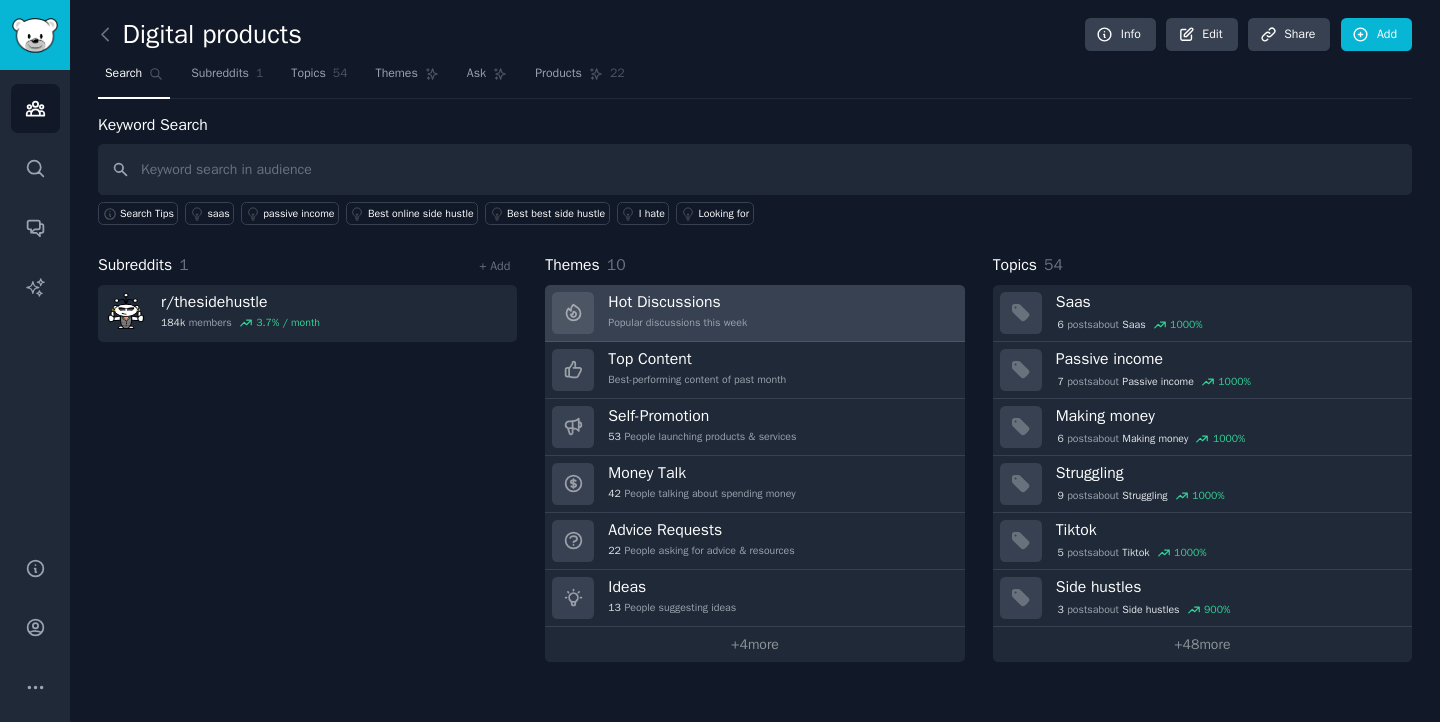 click on "Popular discussions this week" at bounding box center (677, 323) 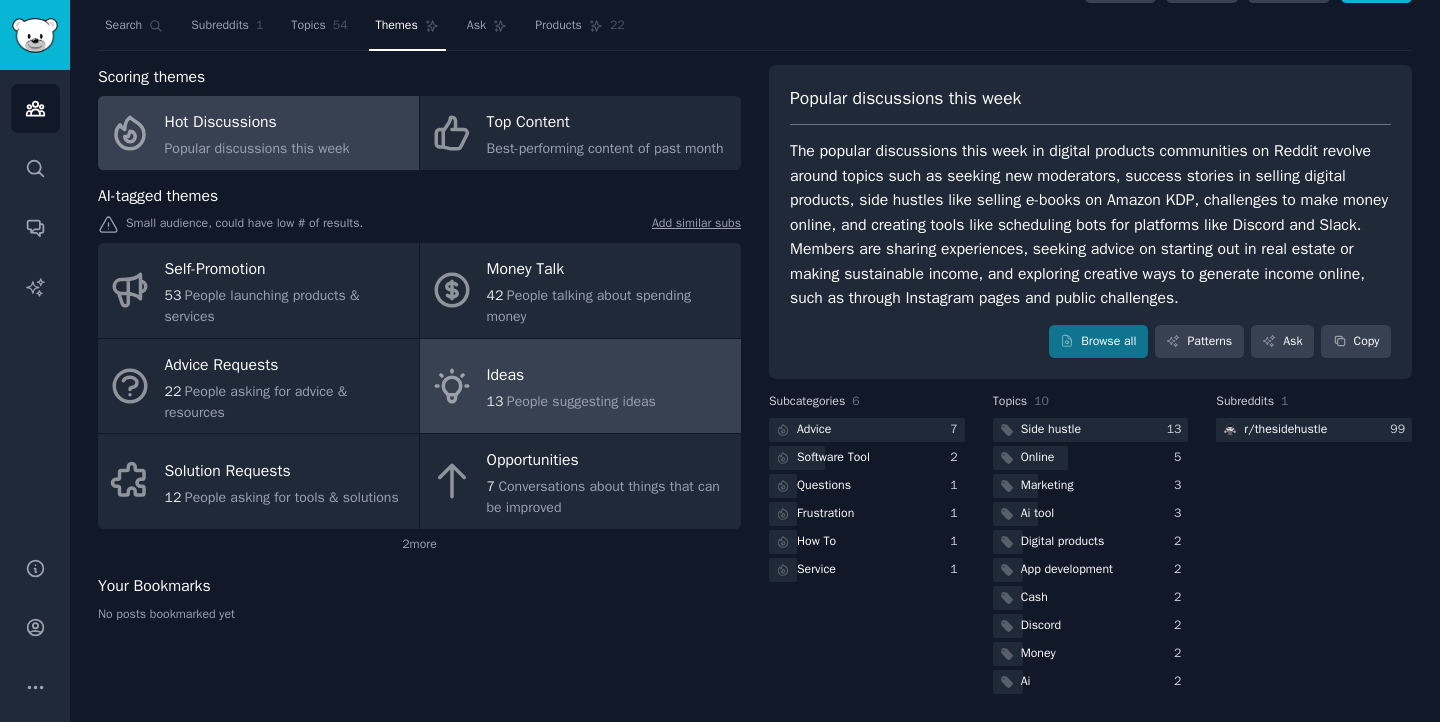 scroll, scrollTop: 46, scrollLeft: 0, axis: vertical 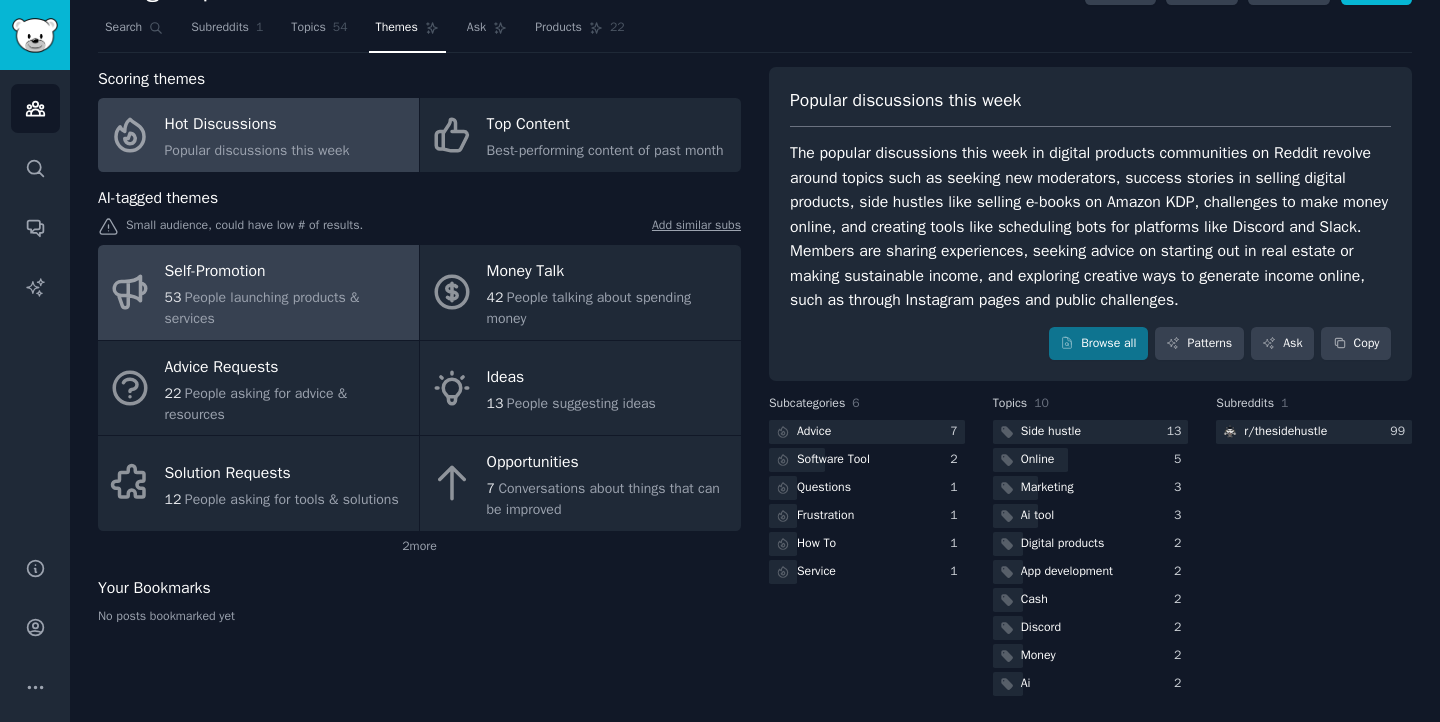click on "People launching products & services" at bounding box center [262, 308] 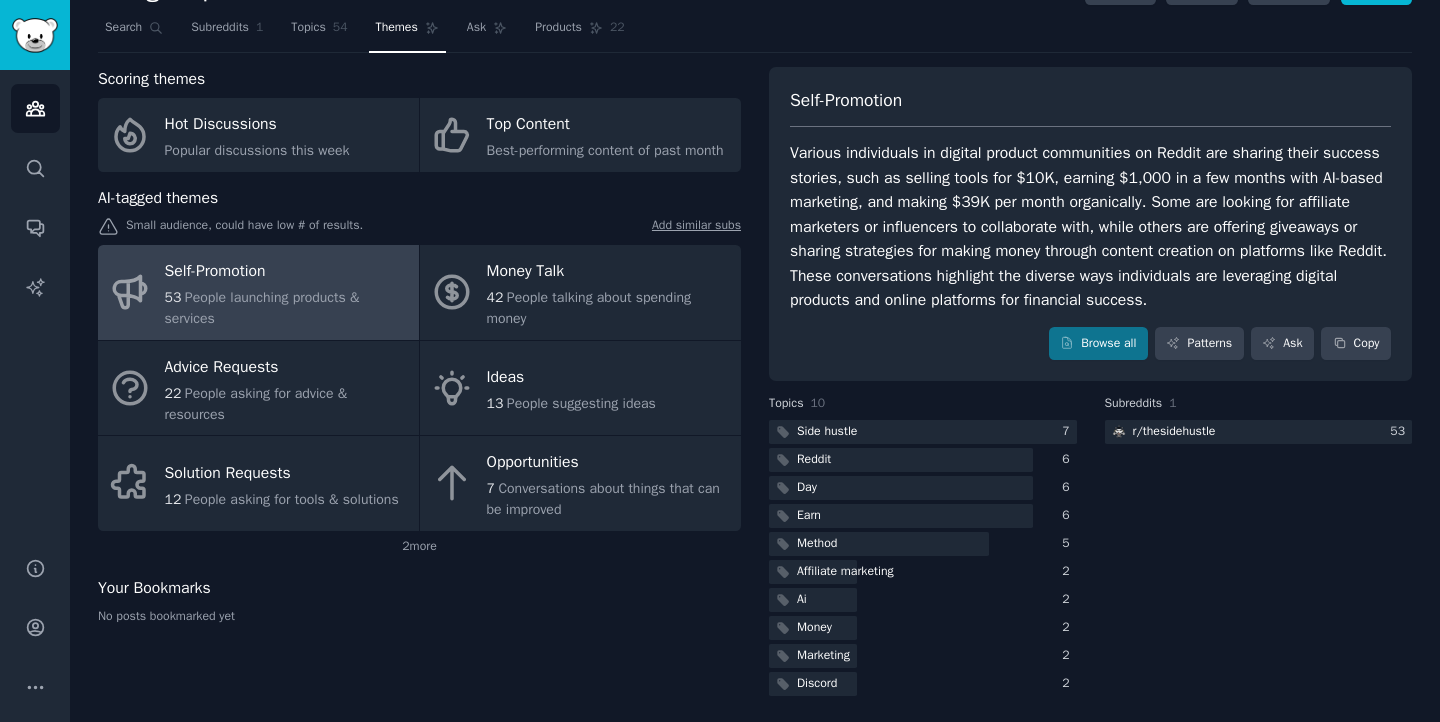 scroll, scrollTop: 0, scrollLeft: 0, axis: both 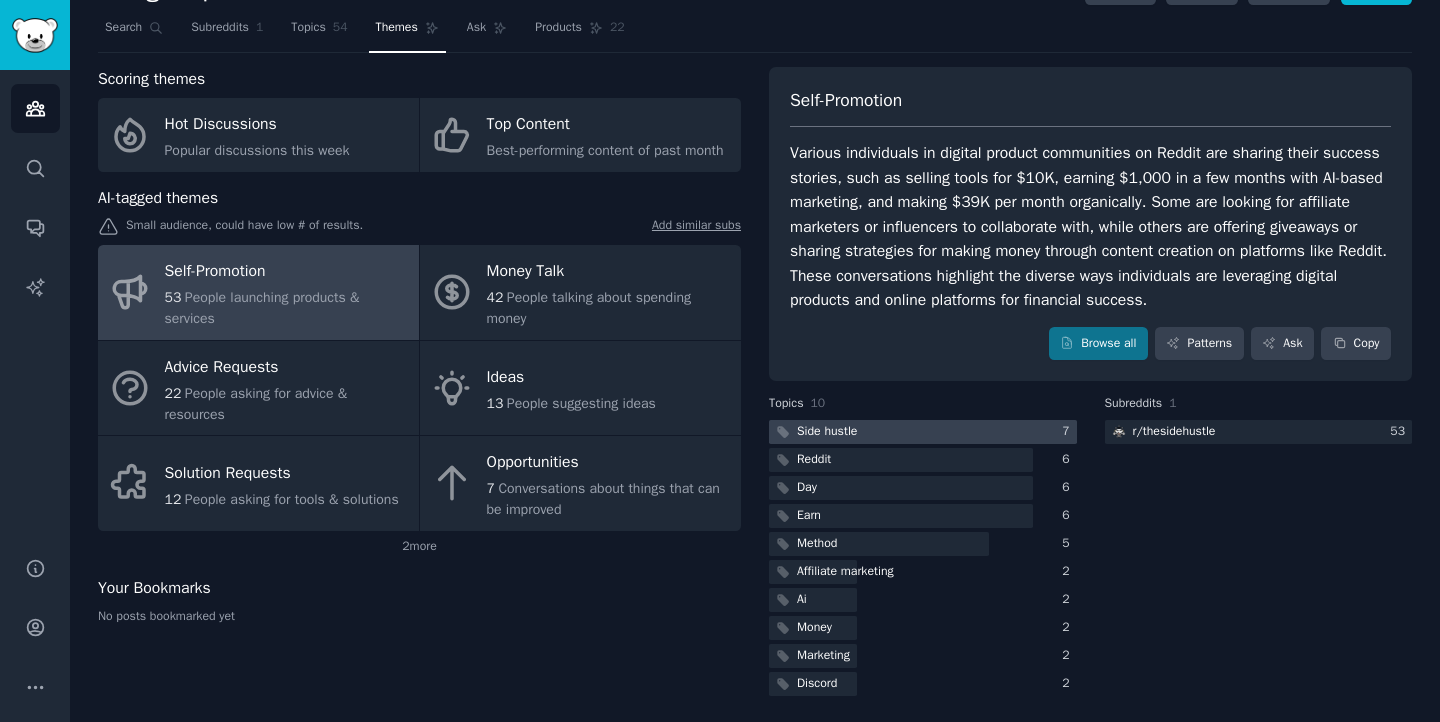 click on "Side hustle" at bounding box center [815, 432] 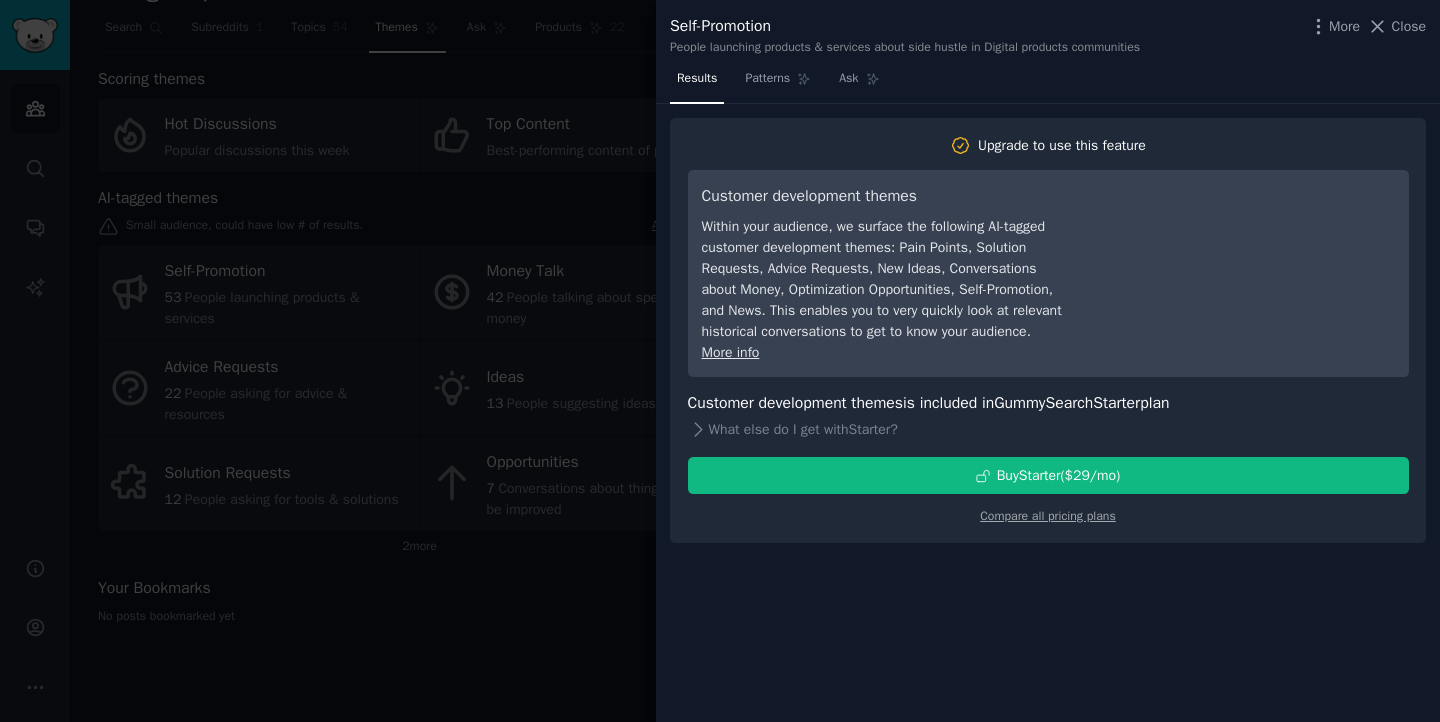 click at bounding box center (720, 361) 